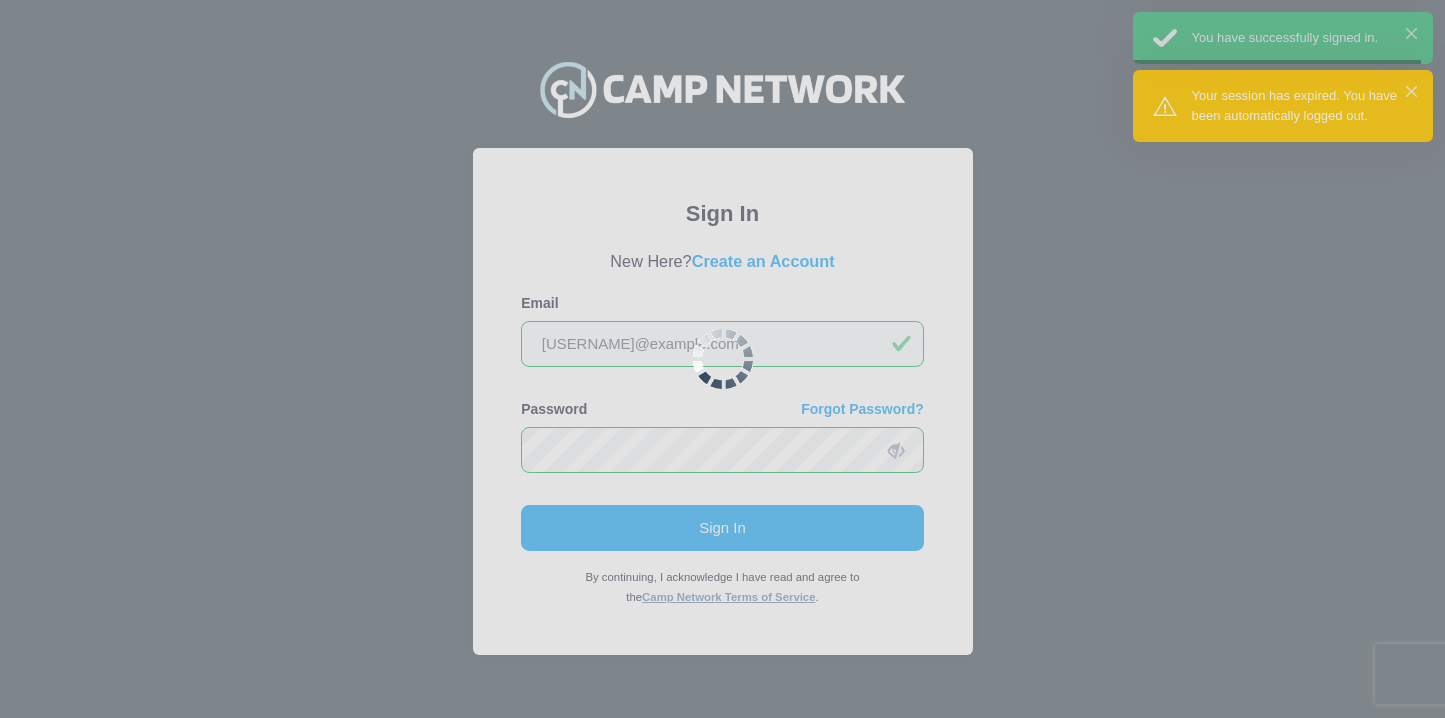 scroll, scrollTop: 0, scrollLeft: 0, axis: both 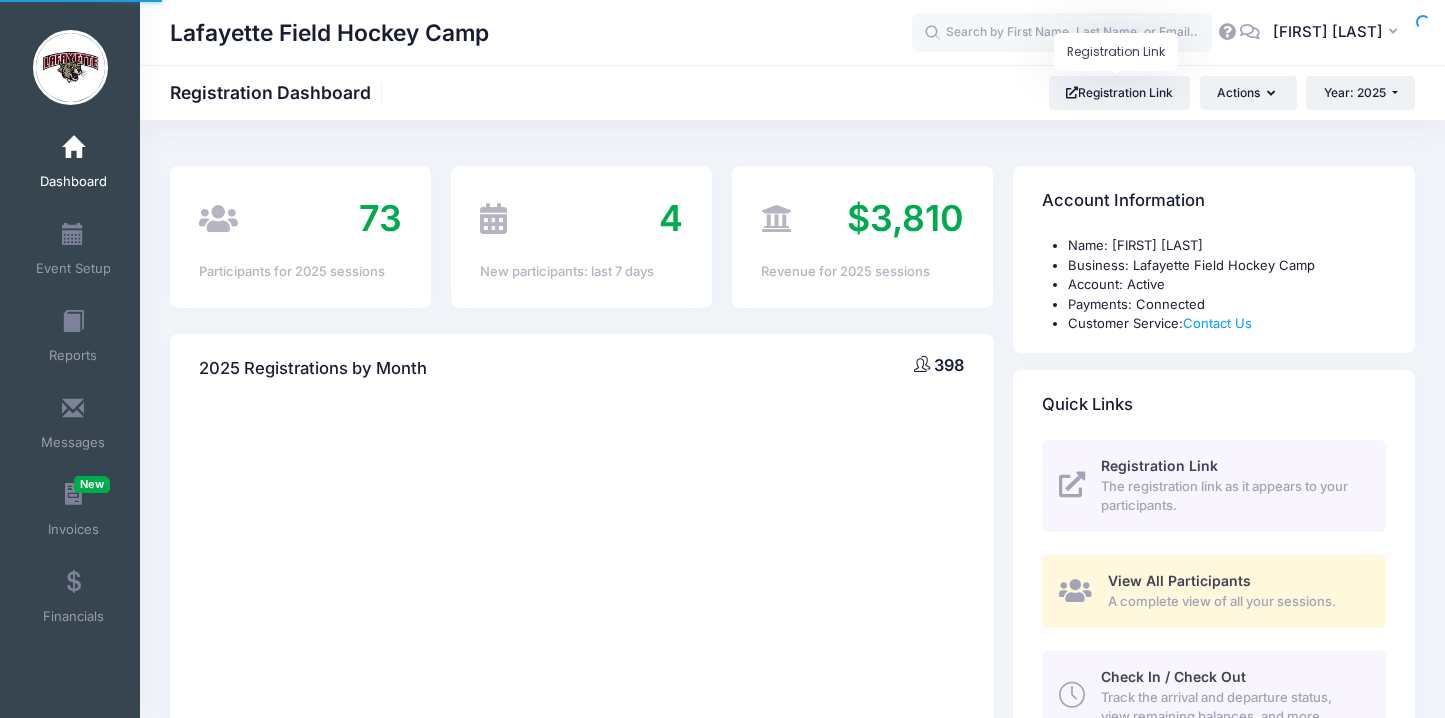 select 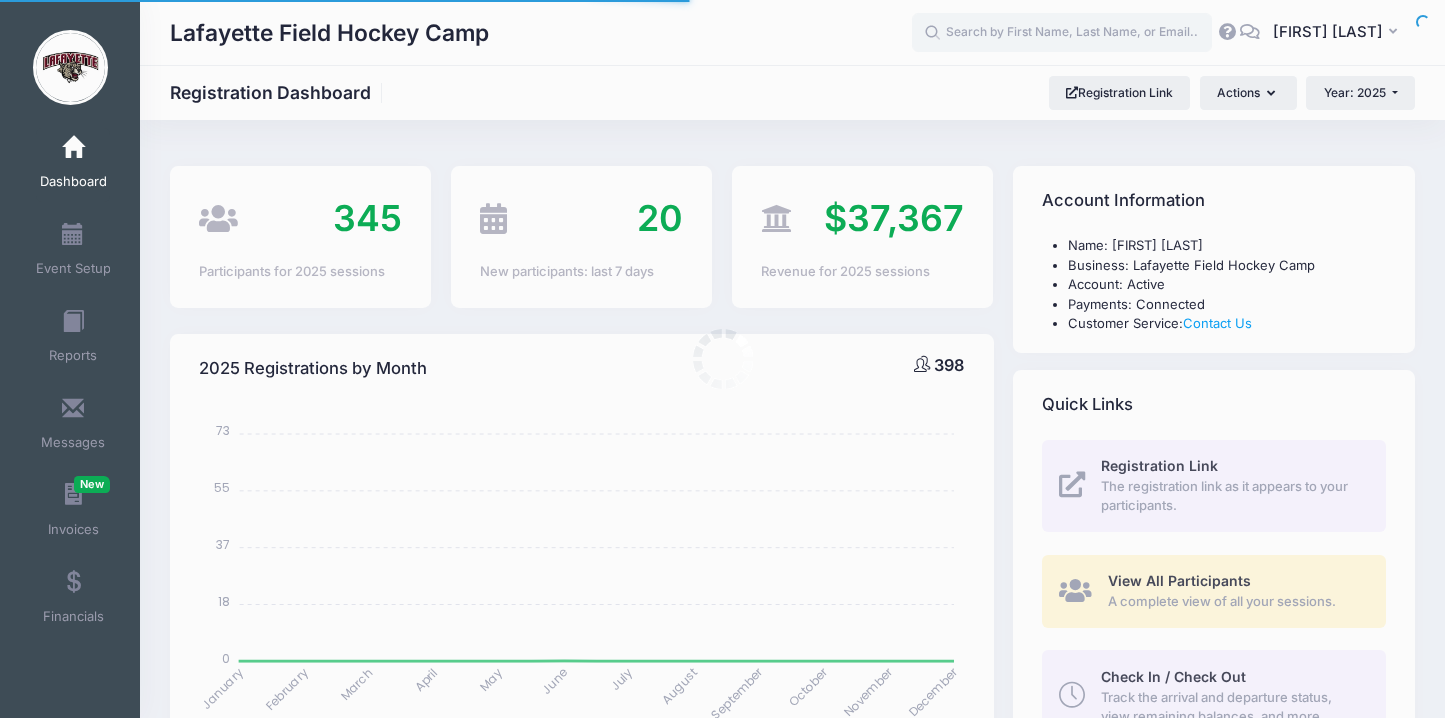 scroll, scrollTop: 0, scrollLeft: 0, axis: both 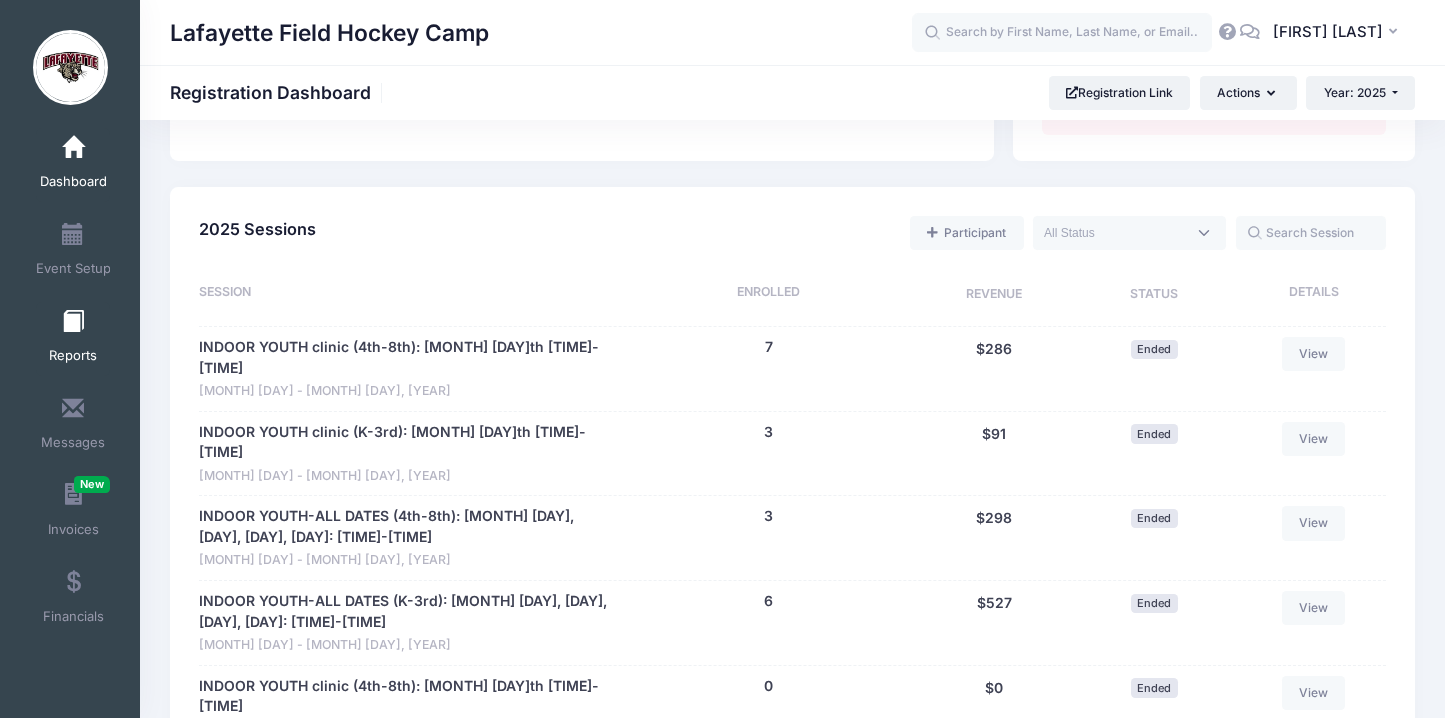 click at bounding box center (73, 322) 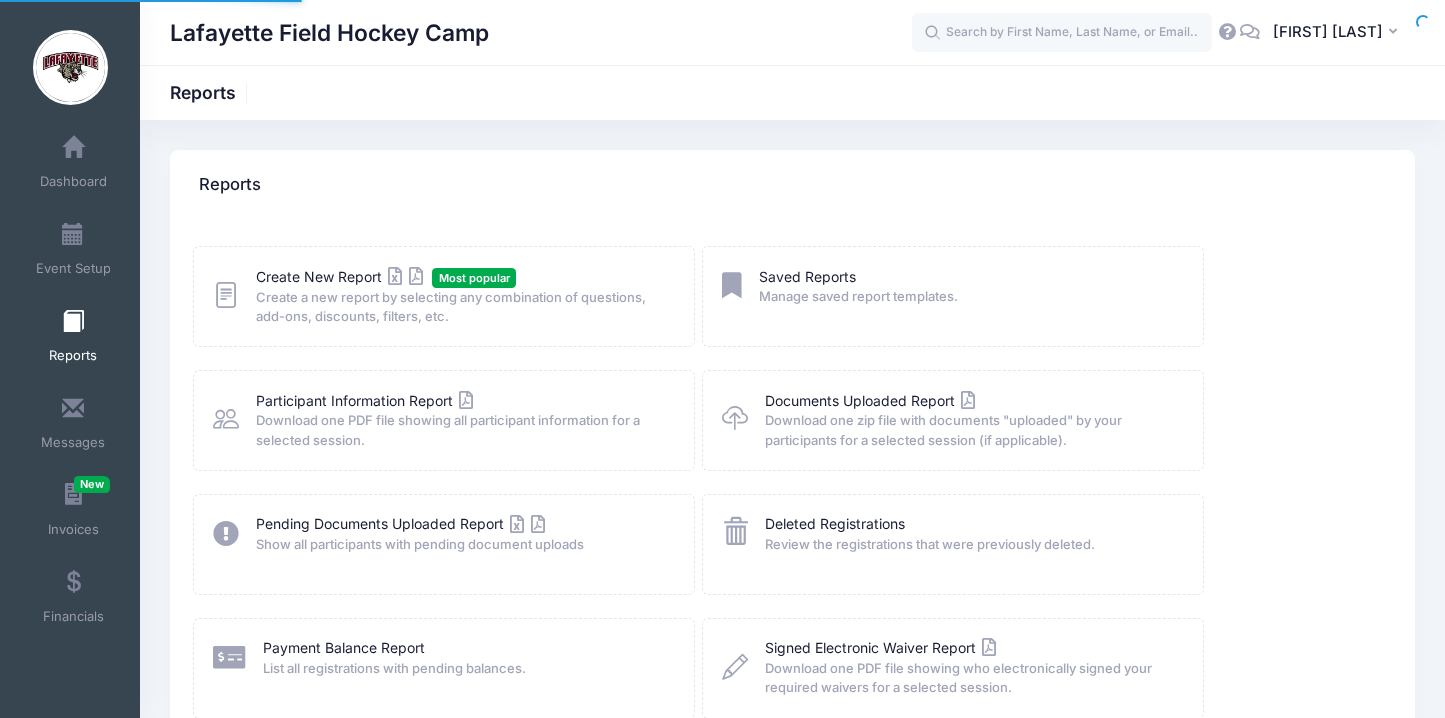 scroll, scrollTop: 0, scrollLeft: 0, axis: both 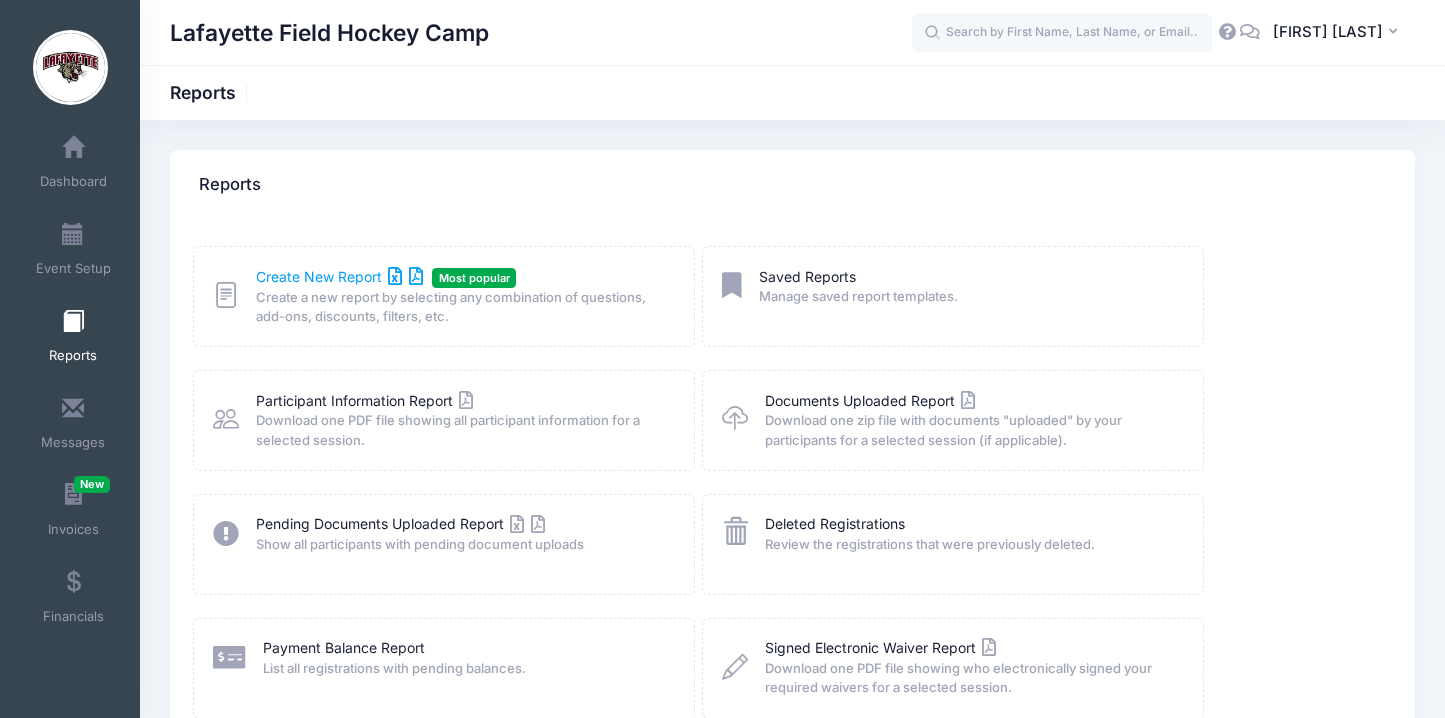 click on "Create New Report" at bounding box center [339, 276] 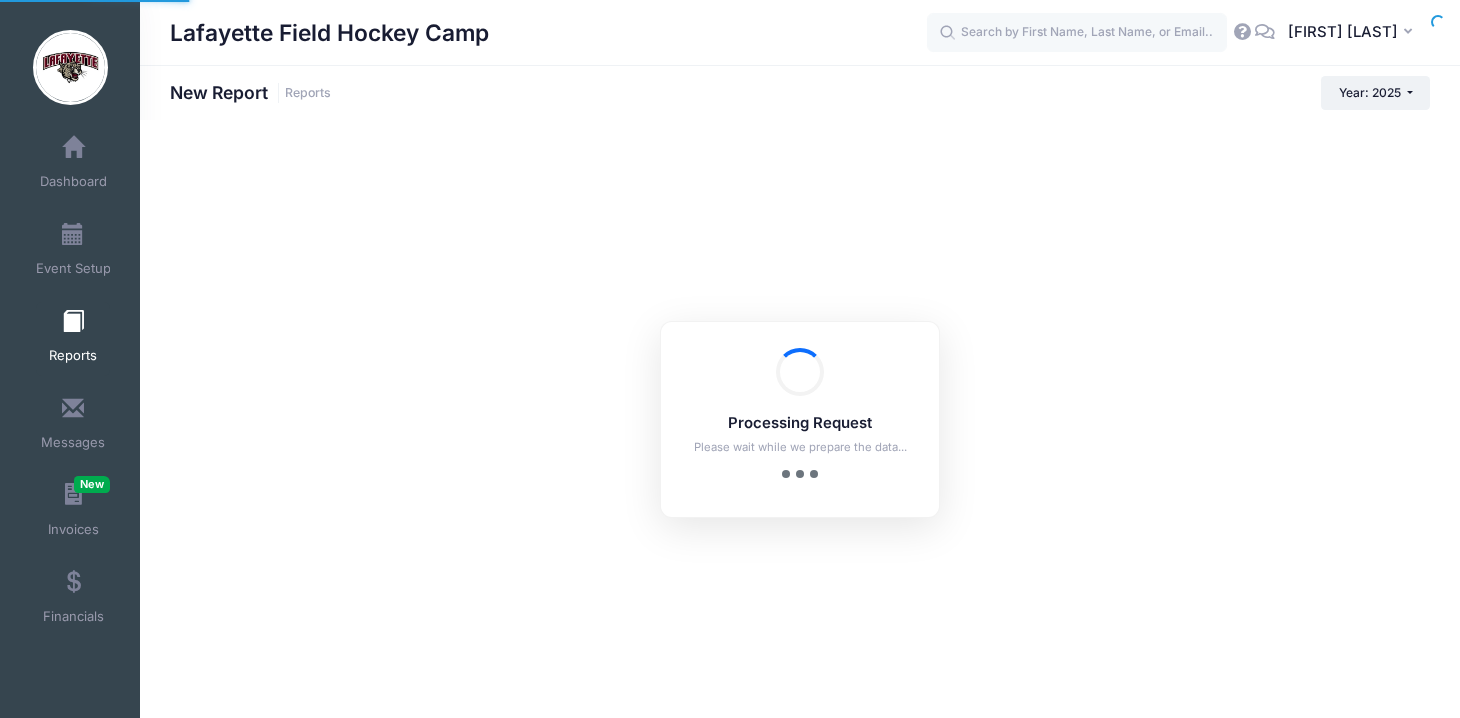 scroll, scrollTop: 0, scrollLeft: 0, axis: both 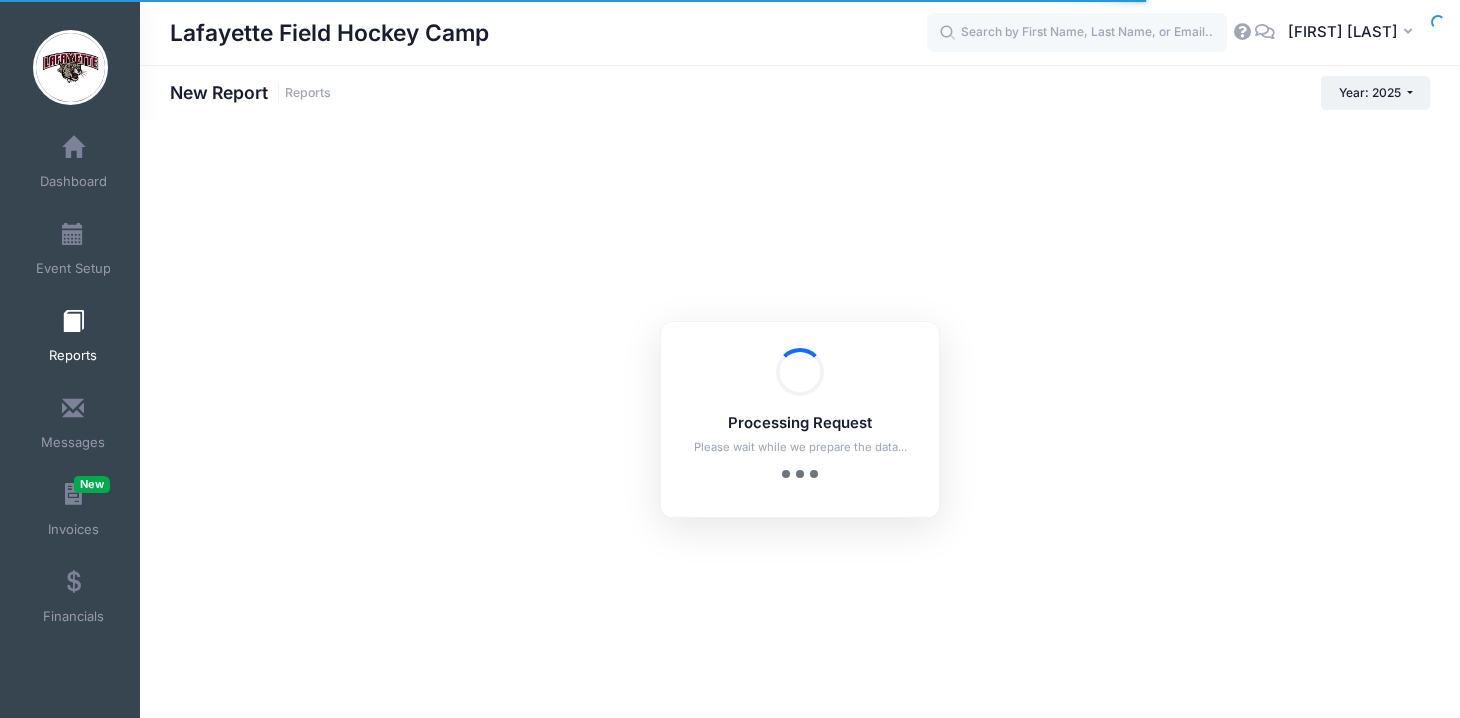 checkbox on "true" 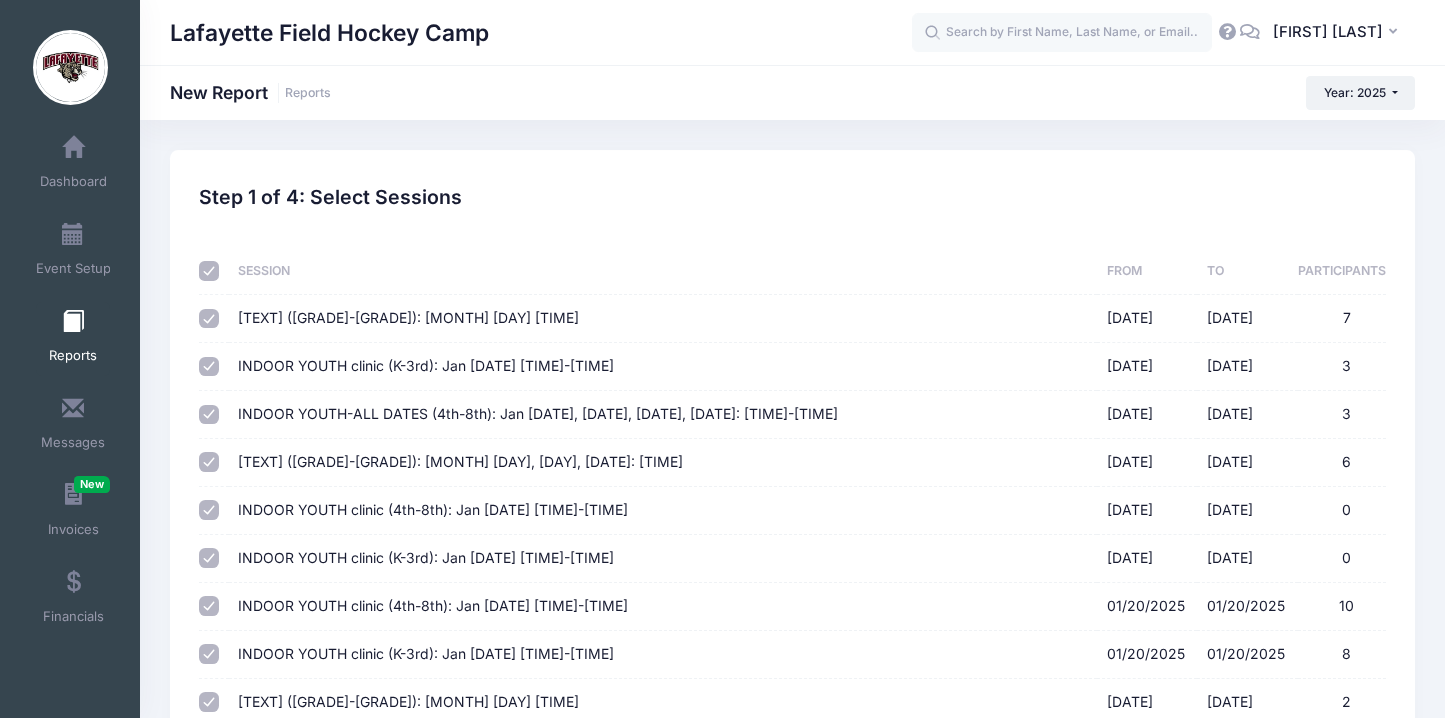 click at bounding box center [209, 271] 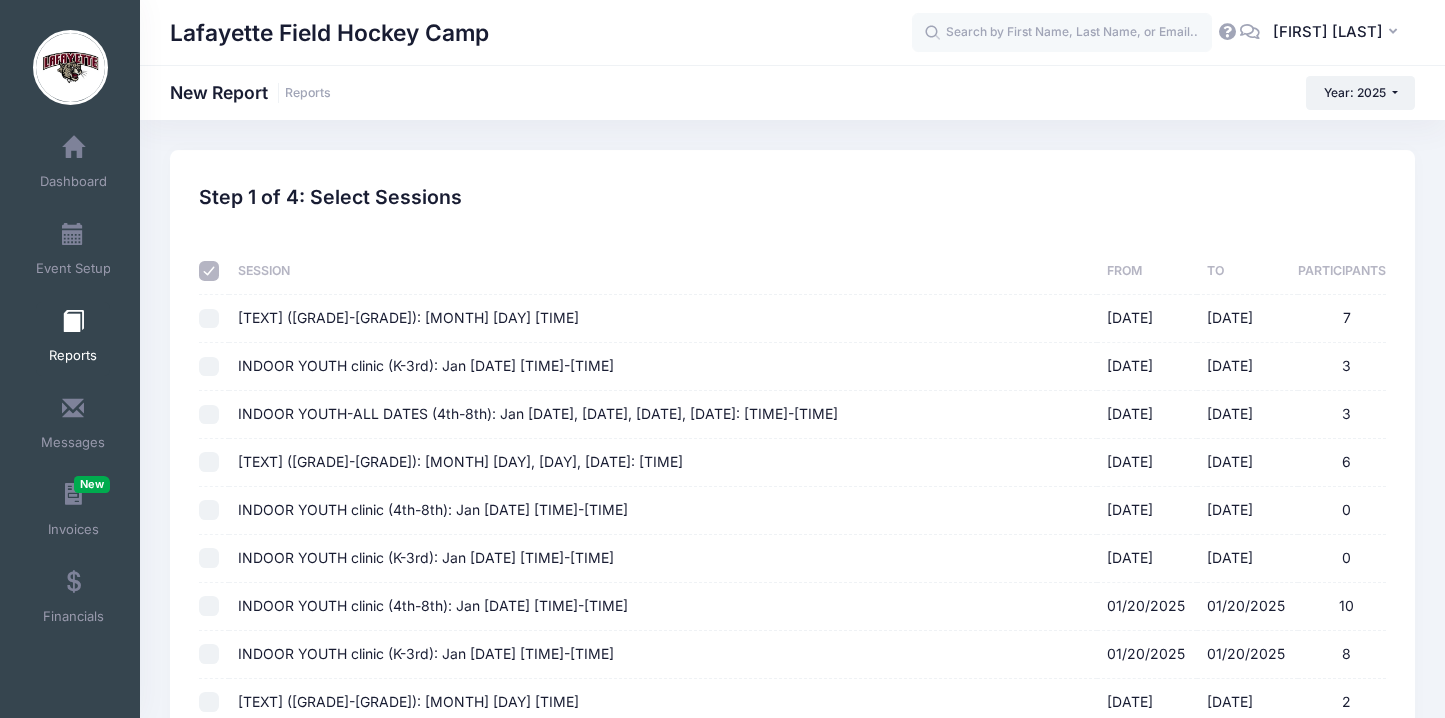 checkbox on "false" 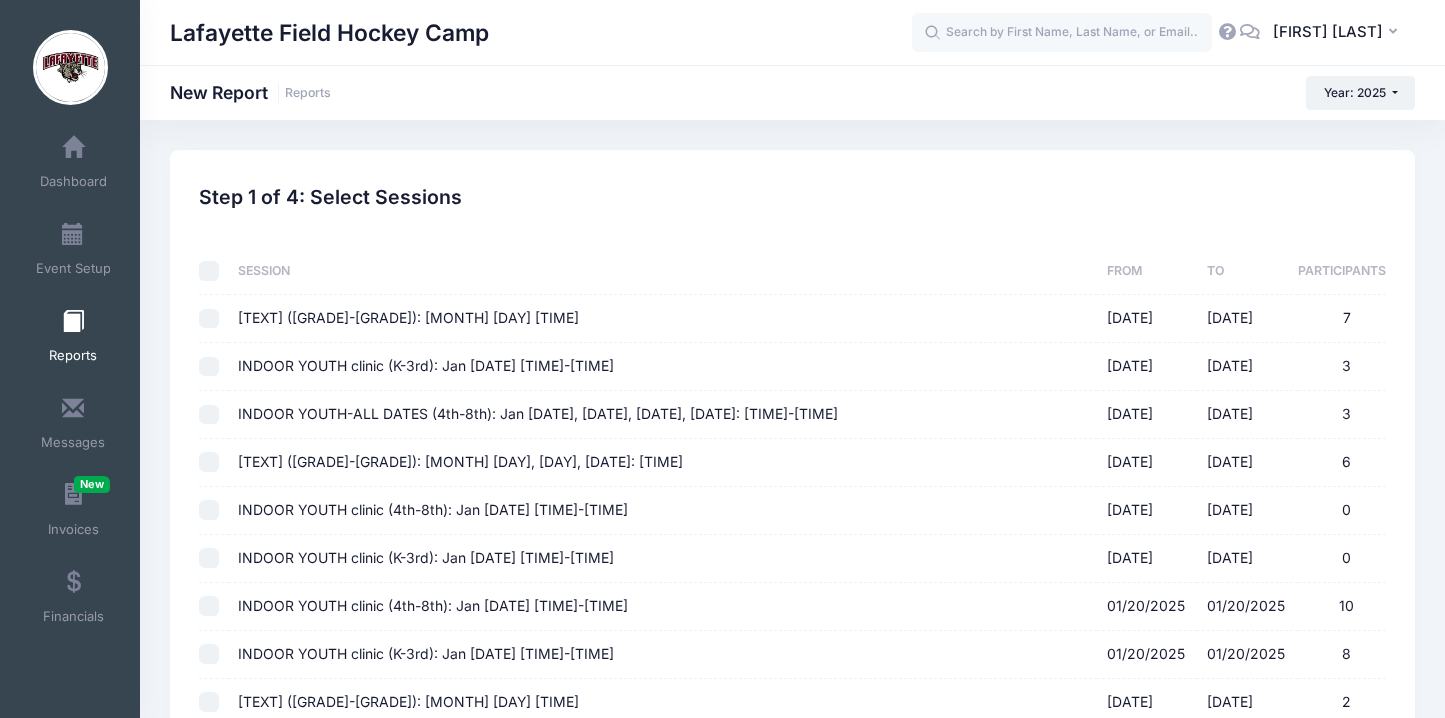 checkbox on "false" 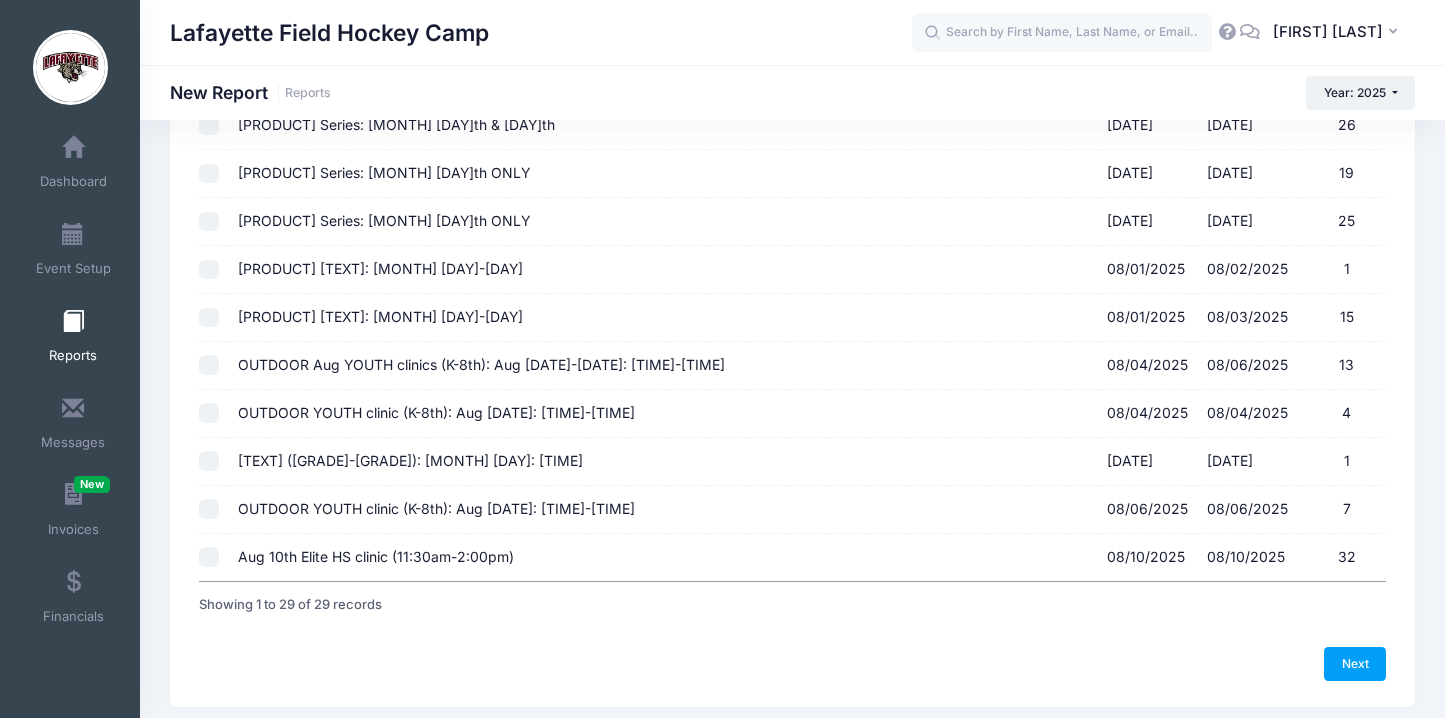 scroll, scrollTop: 1168, scrollLeft: 0, axis: vertical 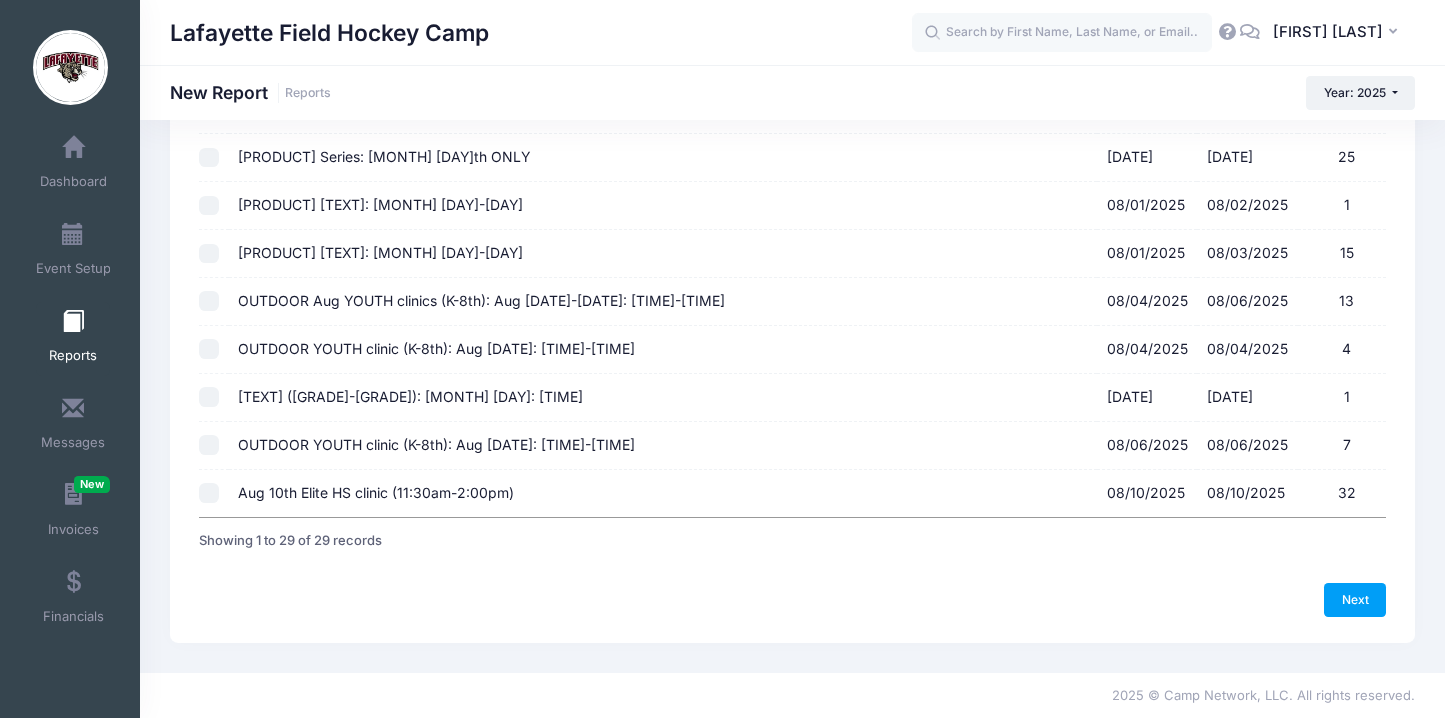 click on "[TEXT] [MONTH] [TEXT] ([GRADE]-[GRADE]): [MONTH] [DAY]-[DAY] [TIME] [YEAR] [NUMBER]" at bounding box center (209, 301) 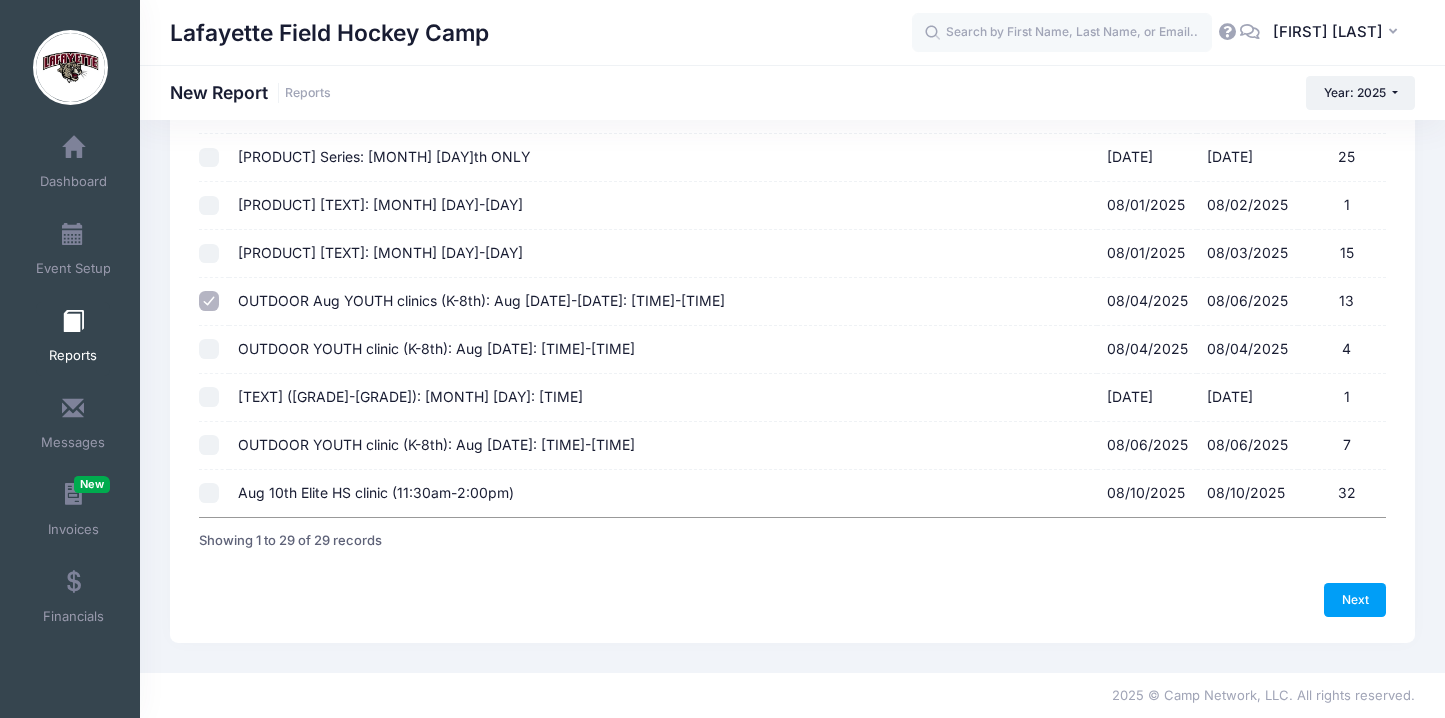 click on "[TEXT] ([GRADE]-[GRADE]): [MONTH] [DAY]: [TIME] [YEAR] - [DATE] [NUMBER]" at bounding box center (209, 349) 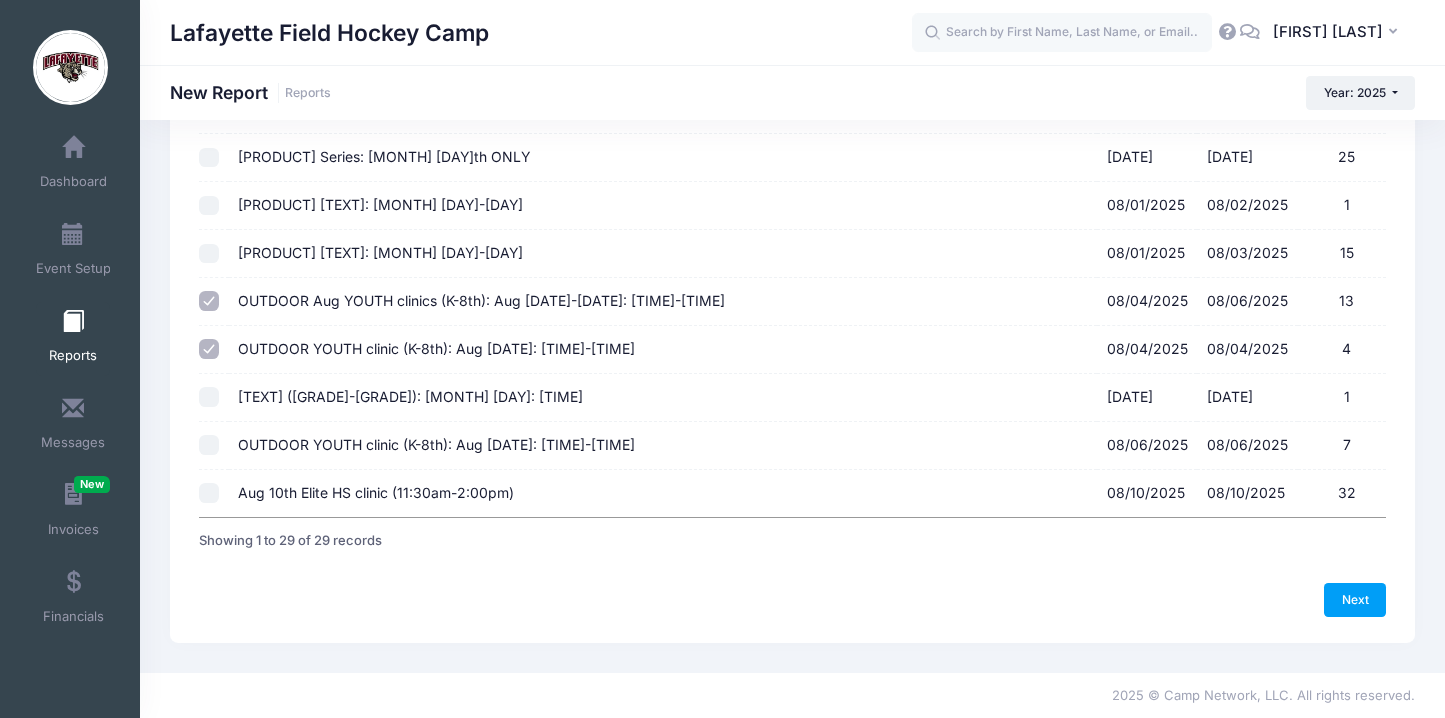 click on "[TEXT] ([GRADE]-[GRADE]): [MONTH] [DAY]: [TIME] [YEAR] - [DATE] [NUMBER]" at bounding box center (209, 397) 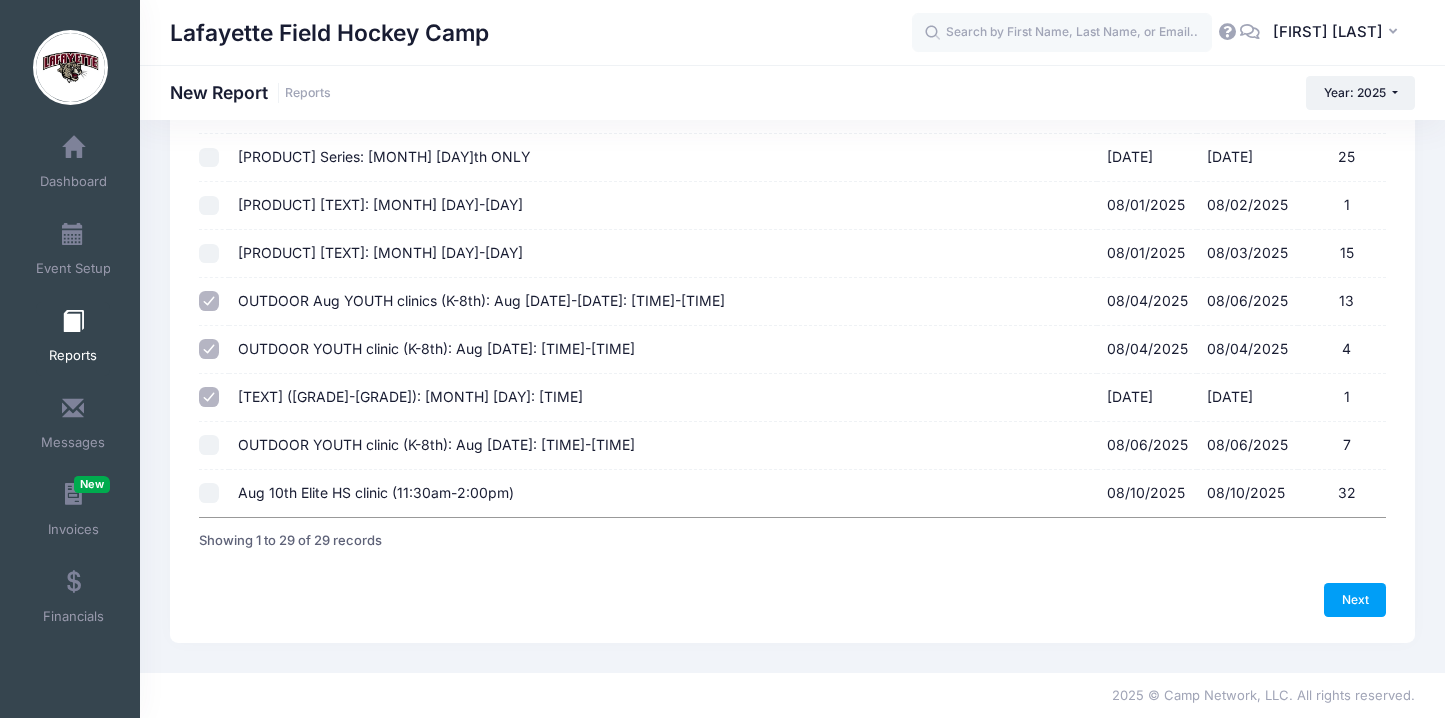 click on "OUTDOOR YOUTH clinic (K-8th): Aug [DATE]: [TIME]-[TIME] [DATE] - [DATE] [NUMBER]" at bounding box center (209, 445) 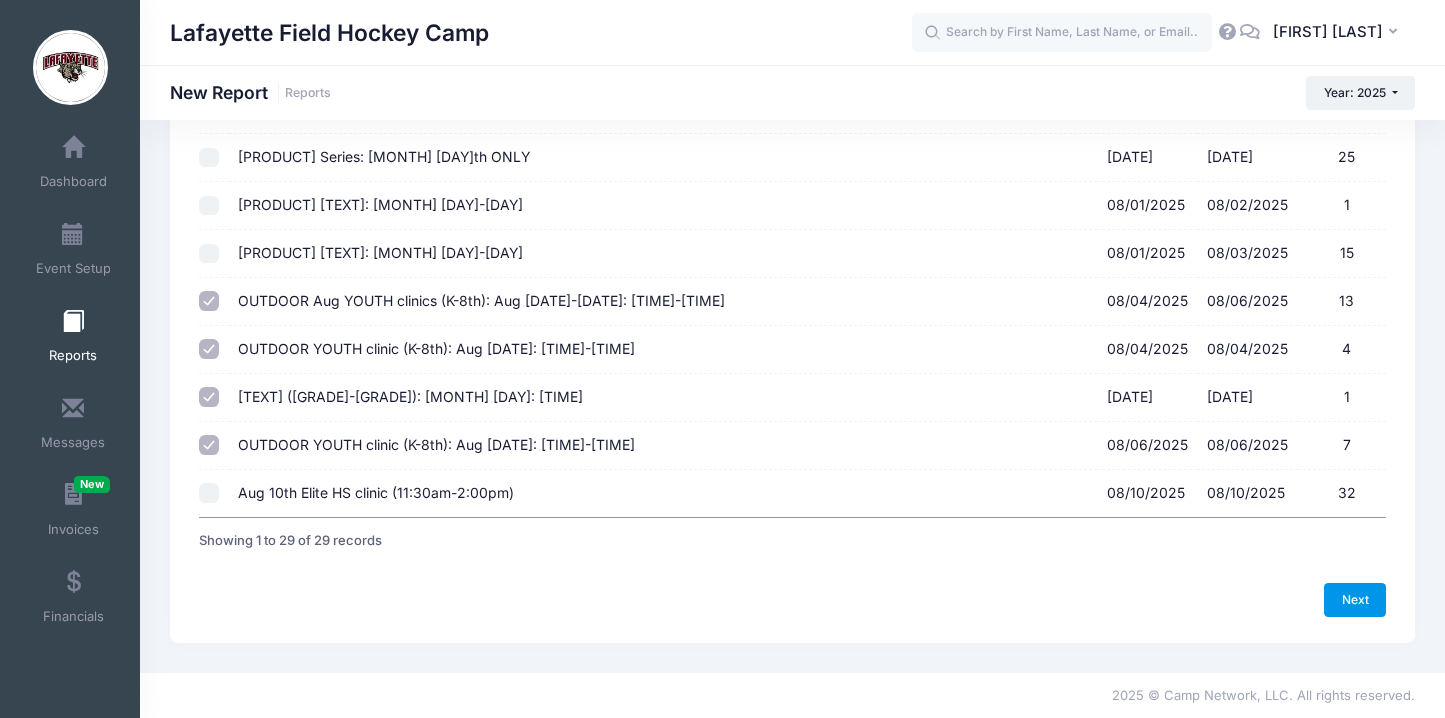 click on "Next" at bounding box center (1355, 600) 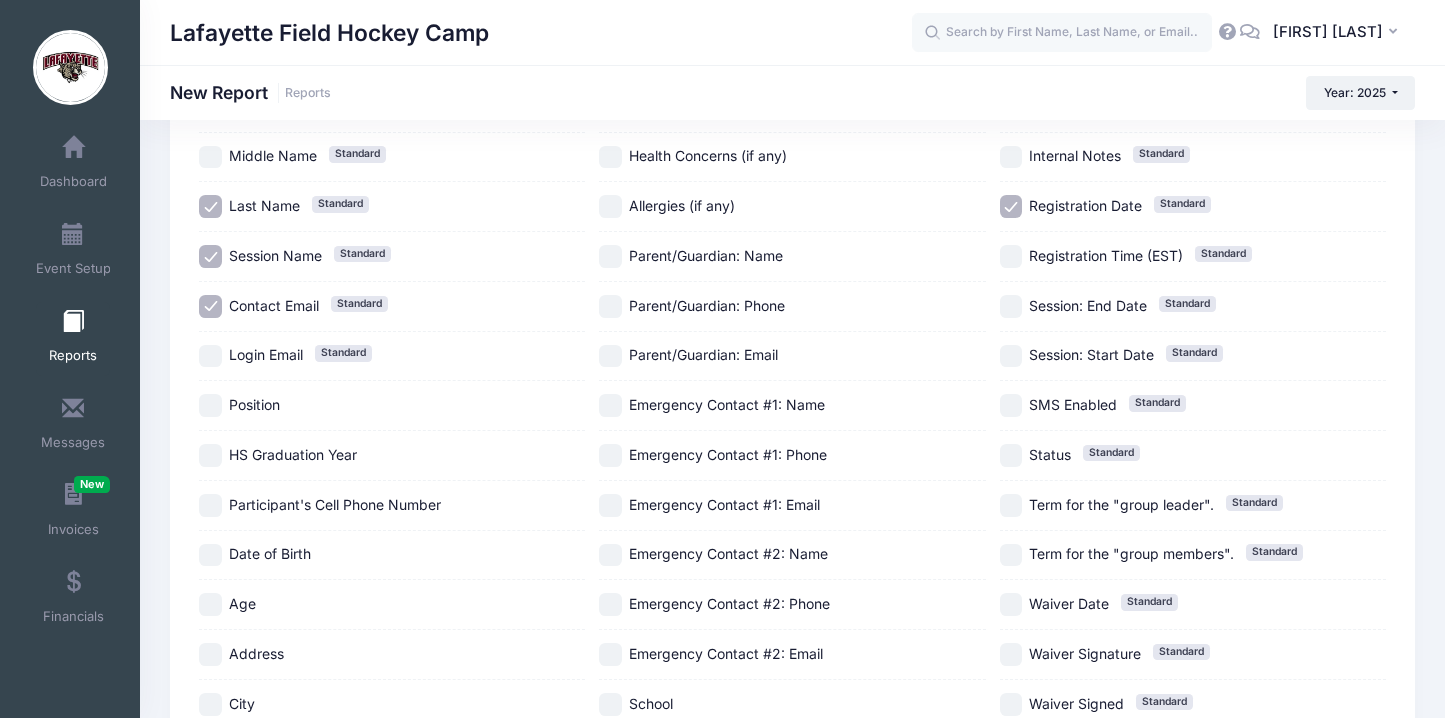 scroll, scrollTop: 207, scrollLeft: 0, axis: vertical 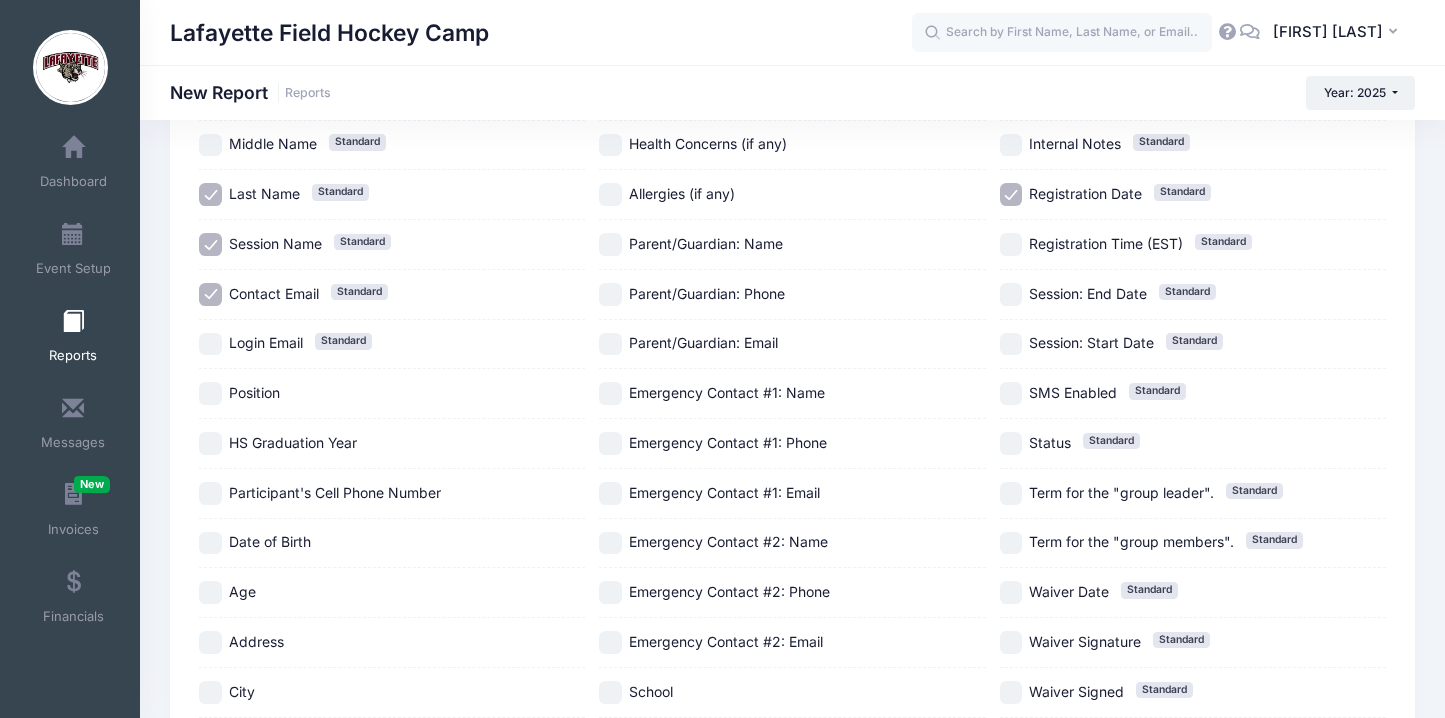 click on "Position" at bounding box center [254, 392] 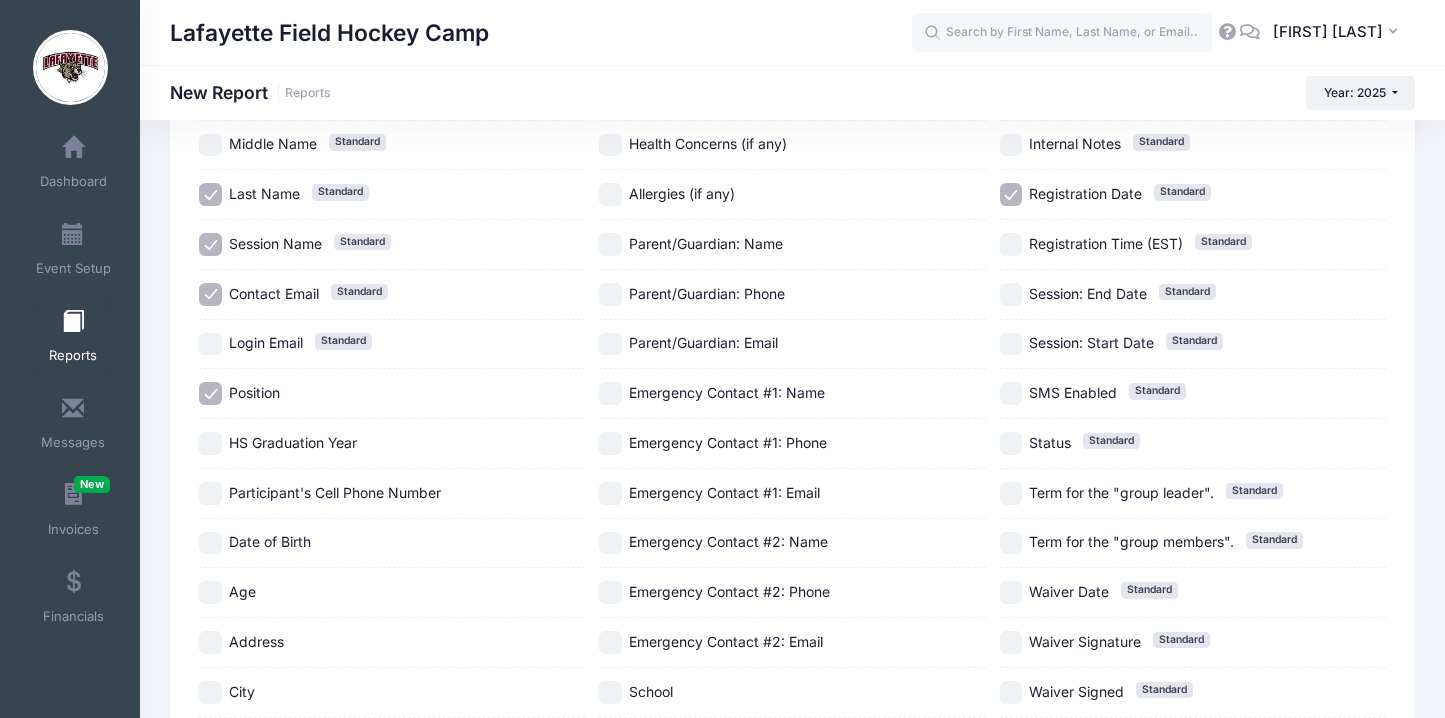 click on "HS Graduation Year" at bounding box center (392, 444) 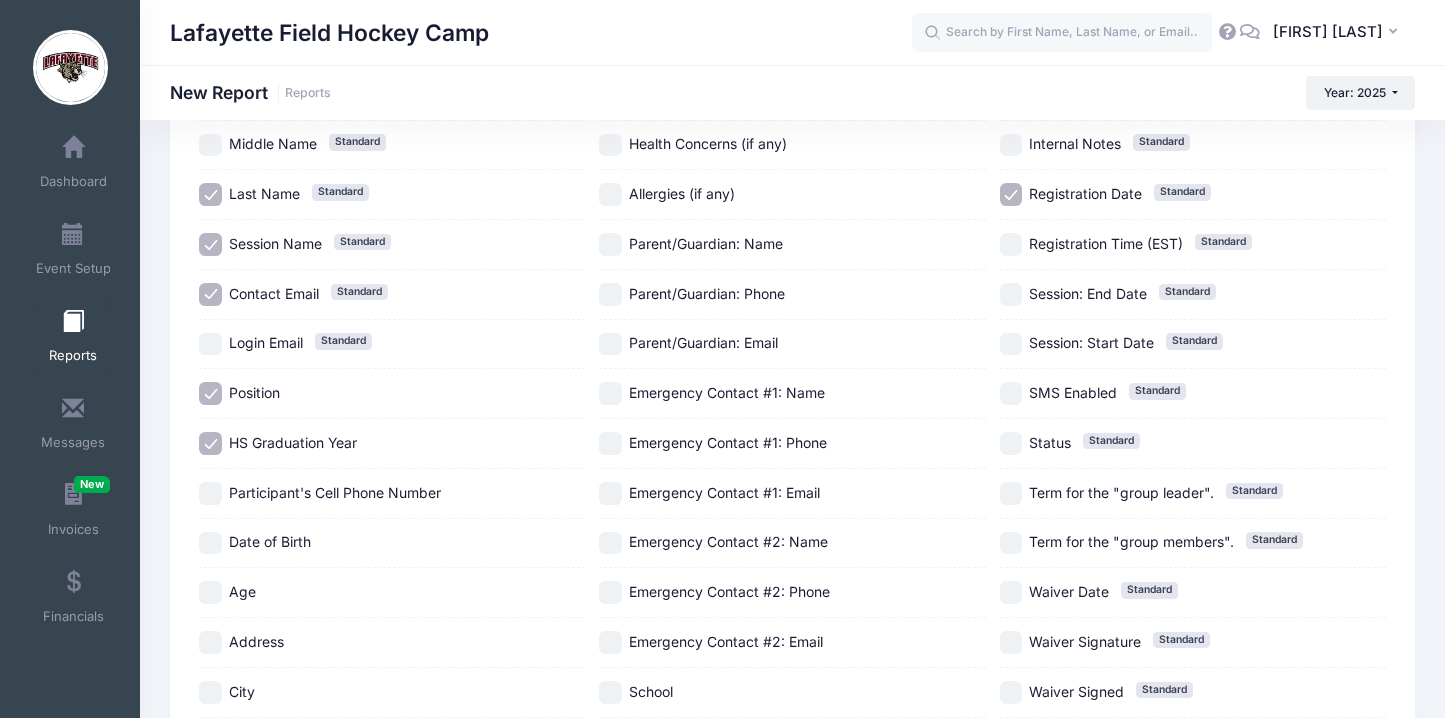 drag, startPoint x: 208, startPoint y: 594, endPoint x: 238, endPoint y: 595, distance: 30.016663 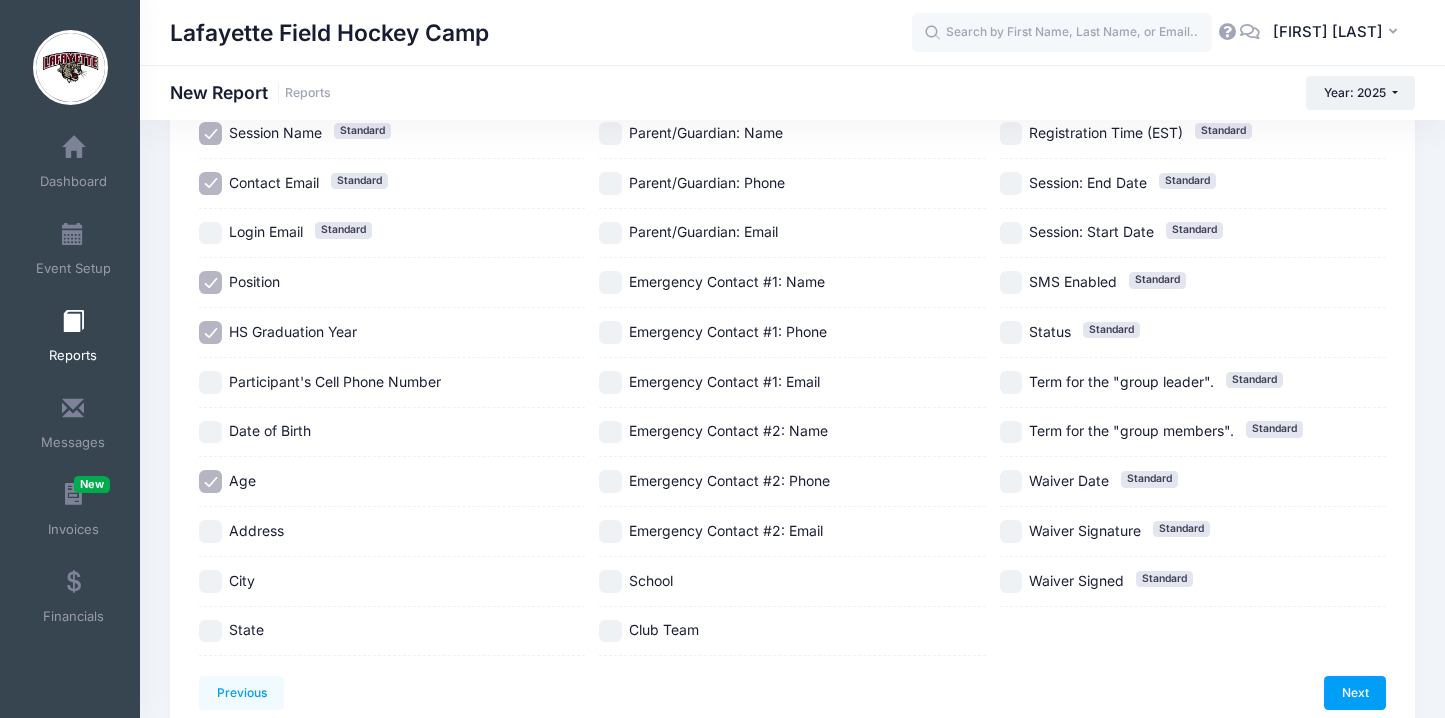 scroll, scrollTop: 411, scrollLeft: 0, axis: vertical 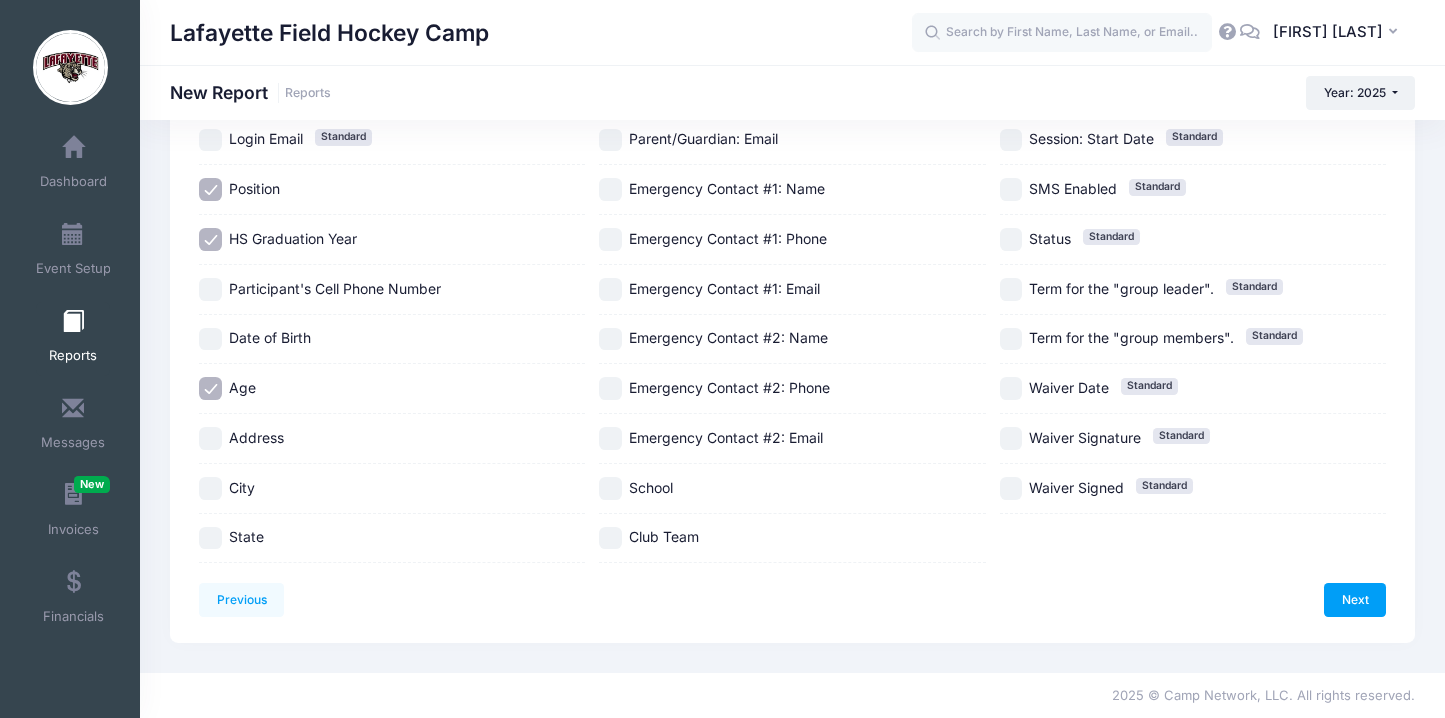 click on "State" at bounding box center [210, 538] 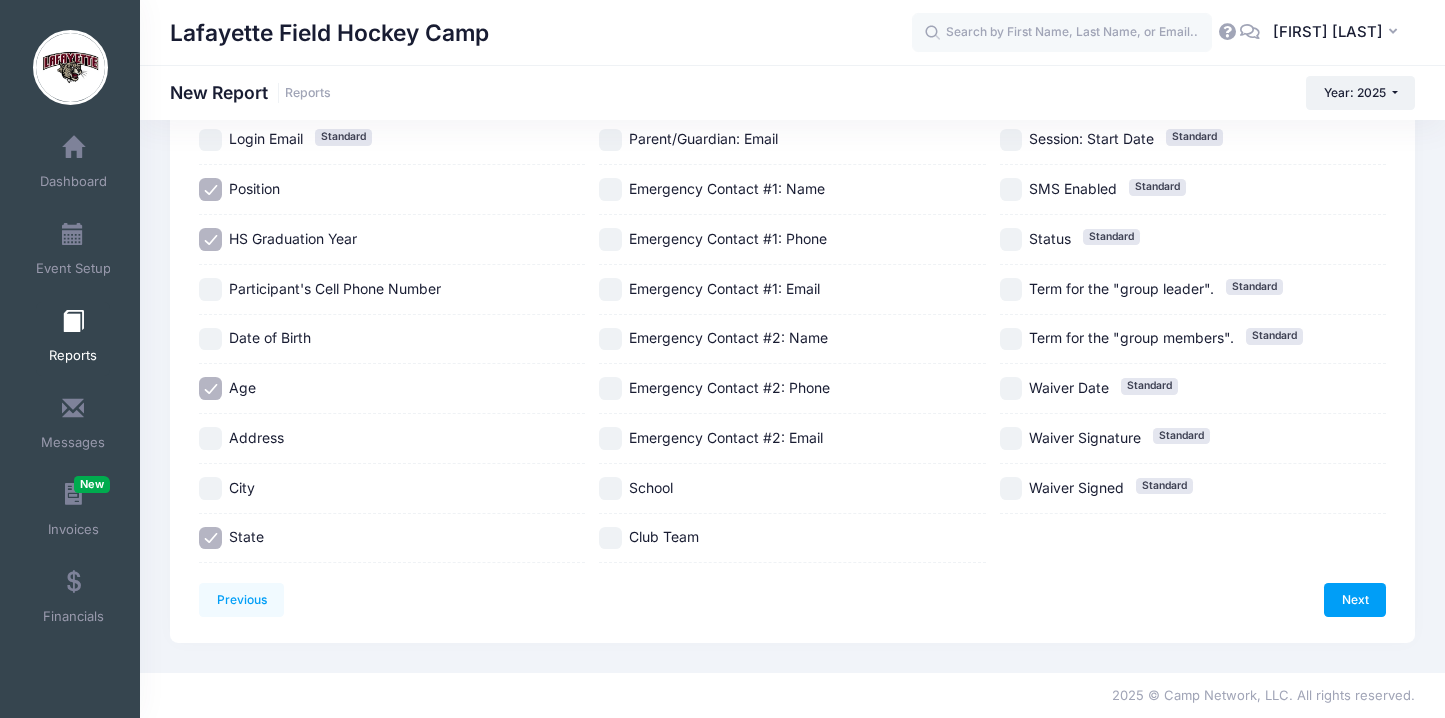 click on "Club Team" at bounding box center (792, 539) 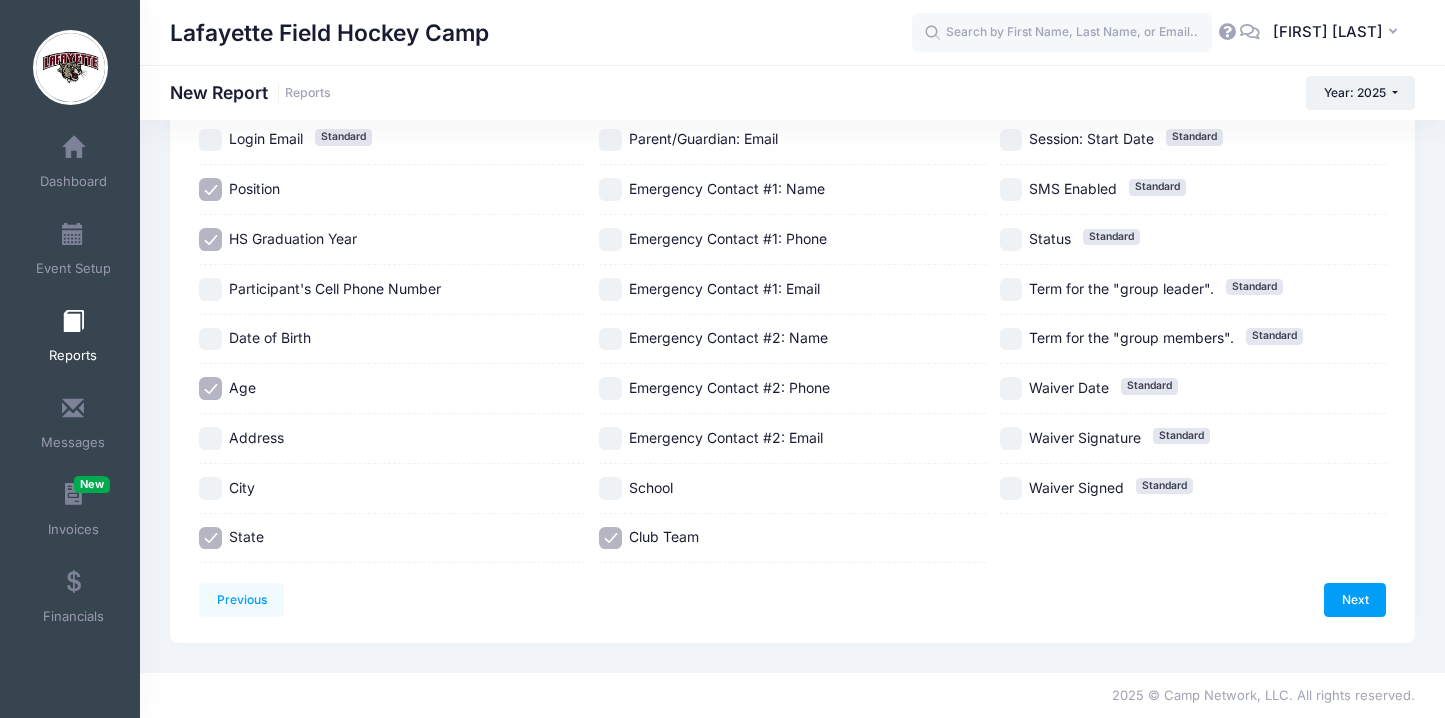 click on "School" at bounding box center [610, 488] 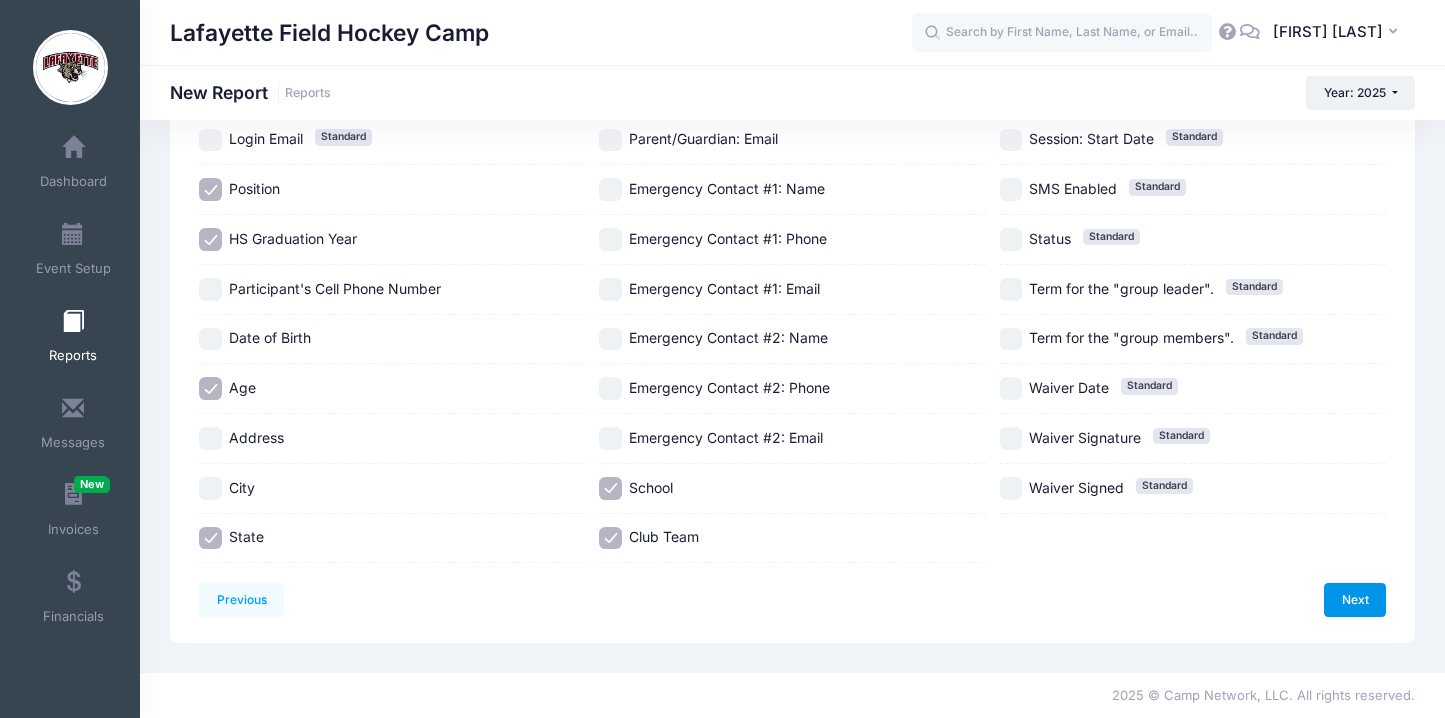 click on "Next" at bounding box center [1355, 600] 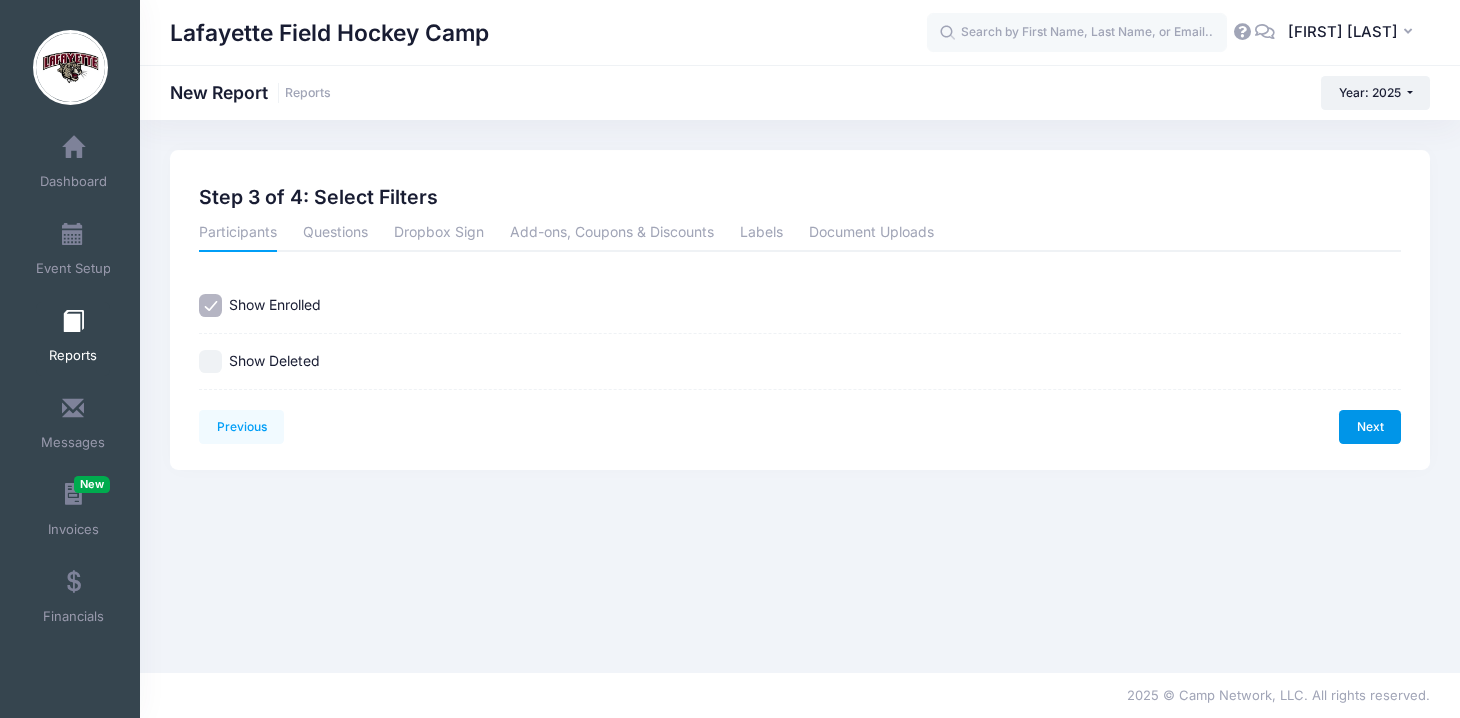 click on "Next" at bounding box center (1370, 427) 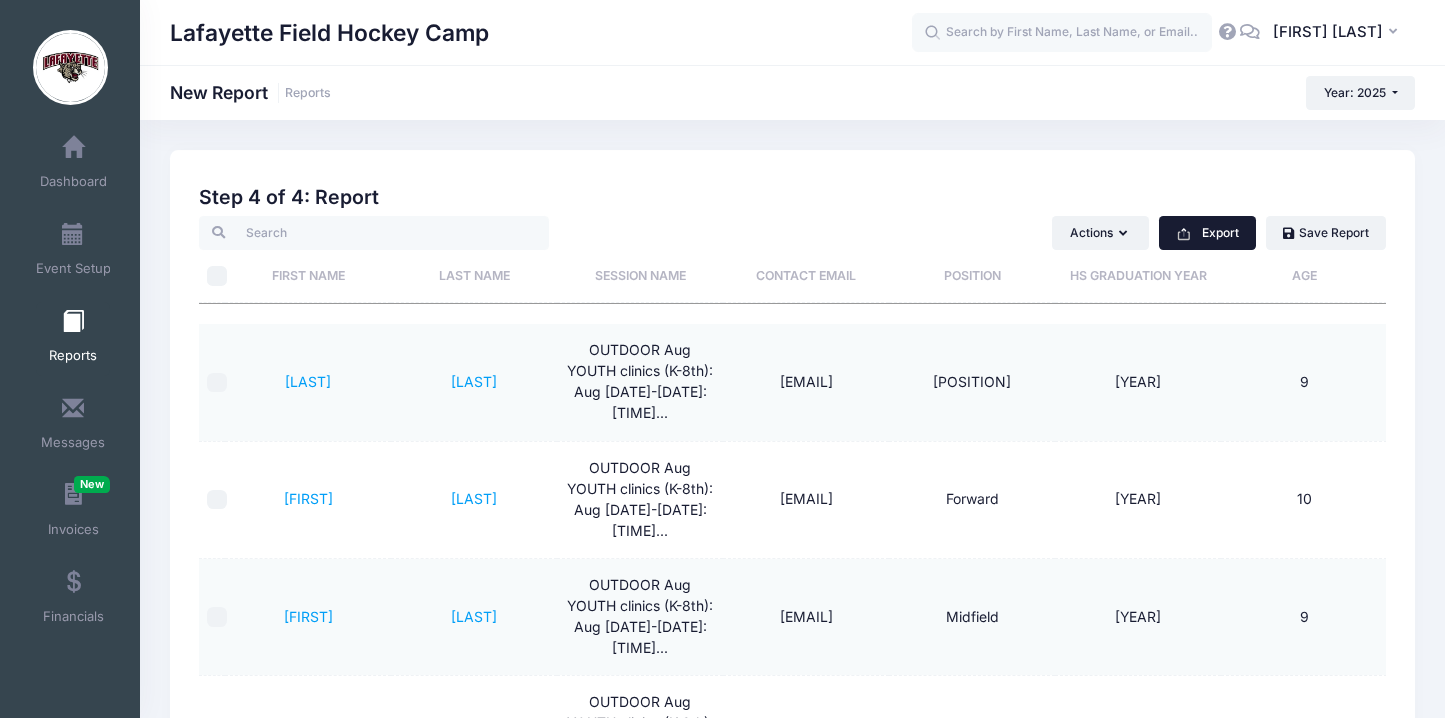 click on "Export" at bounding box center [1207, 233] 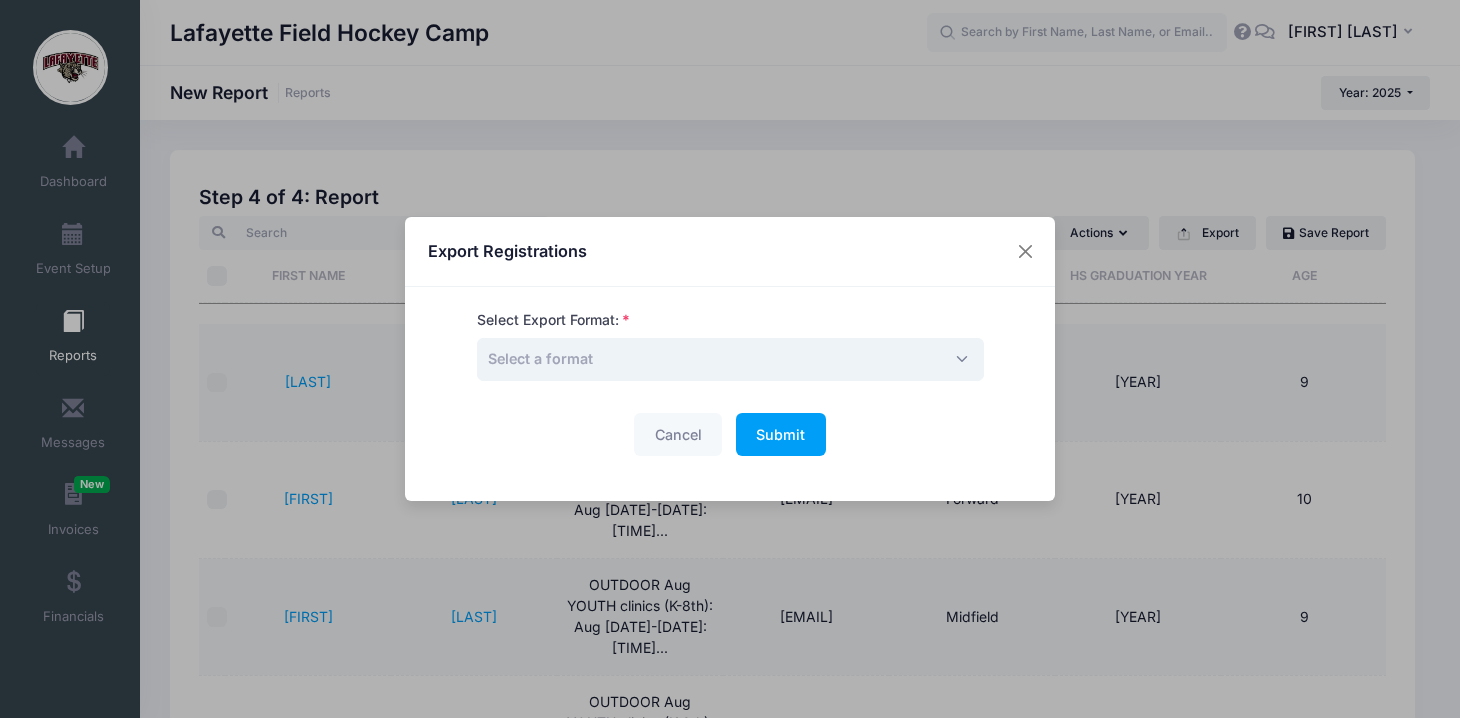 click on "Select a format" at bounding box center (730, 359) 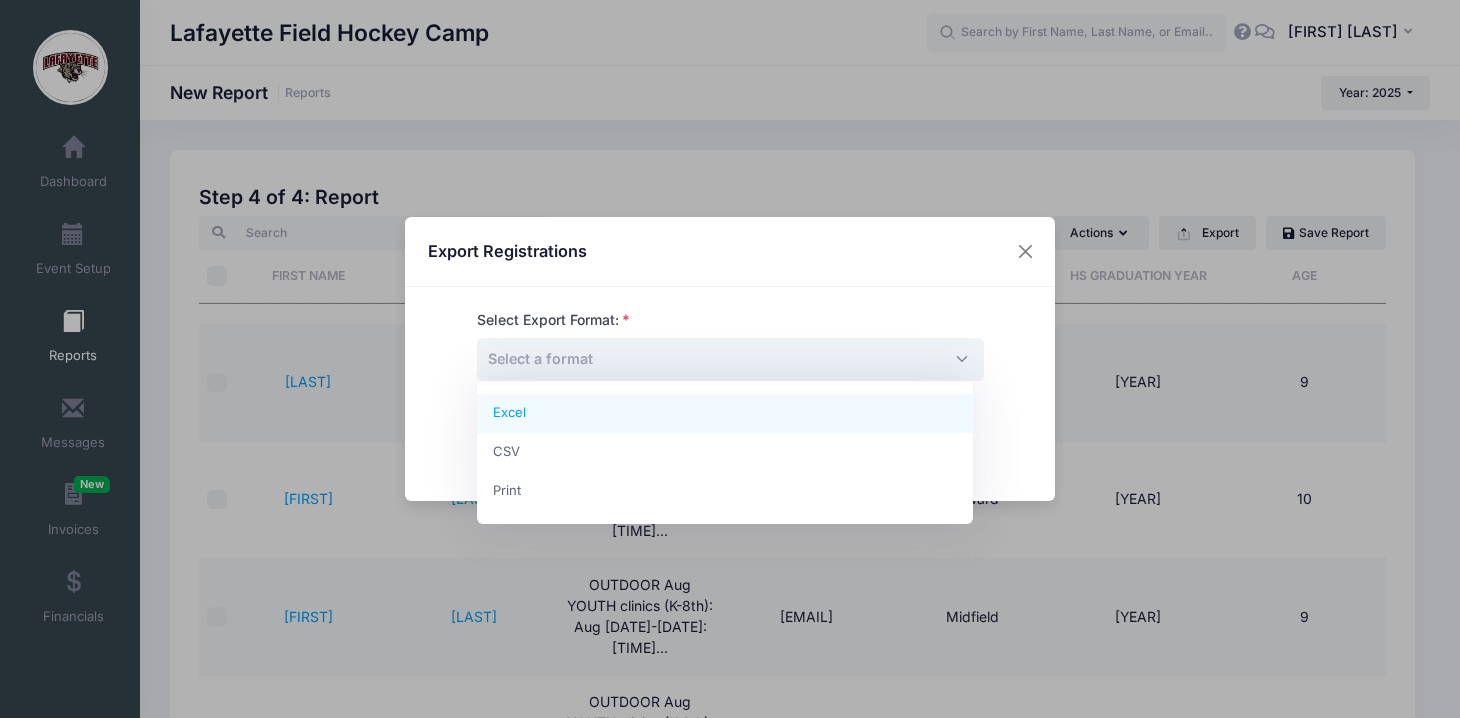 select on "excel" 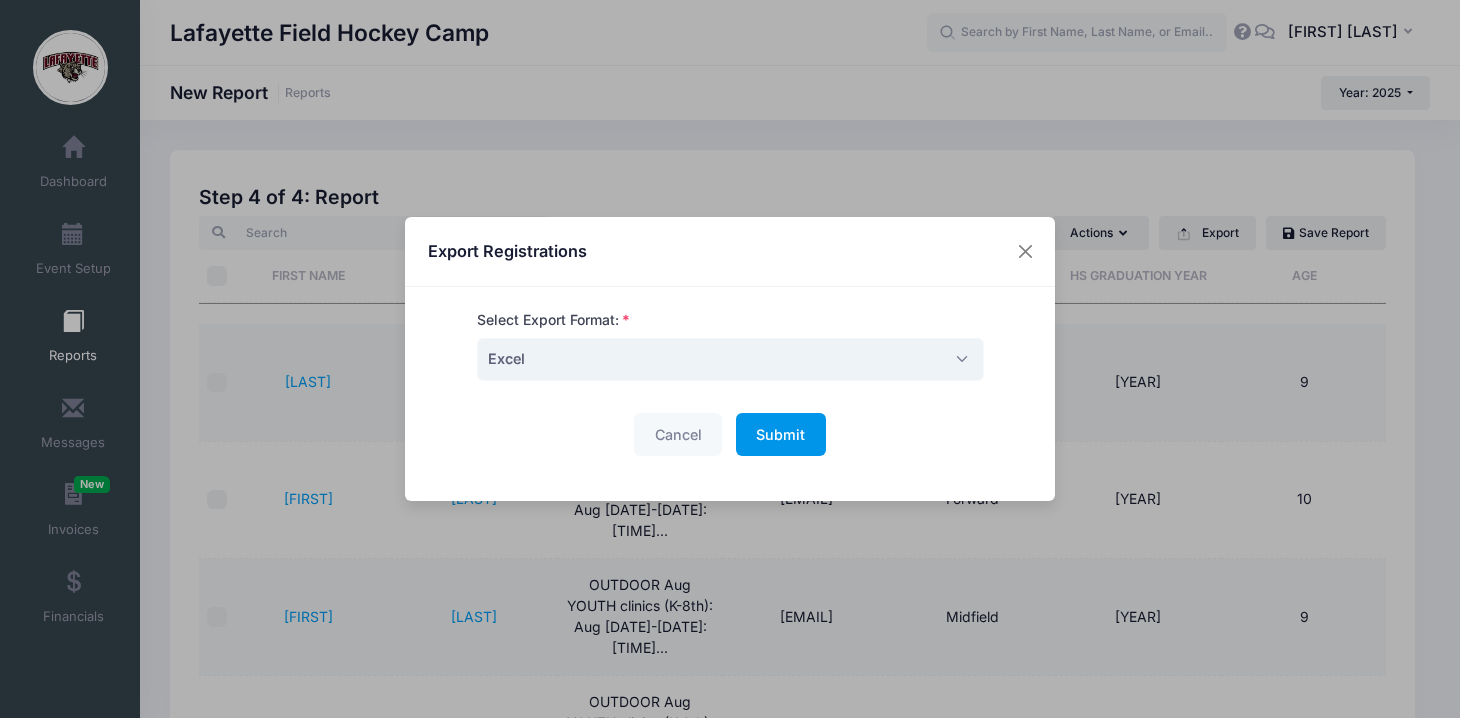 click on "Submit
Please wait..." at bounding box center (781, 434) 